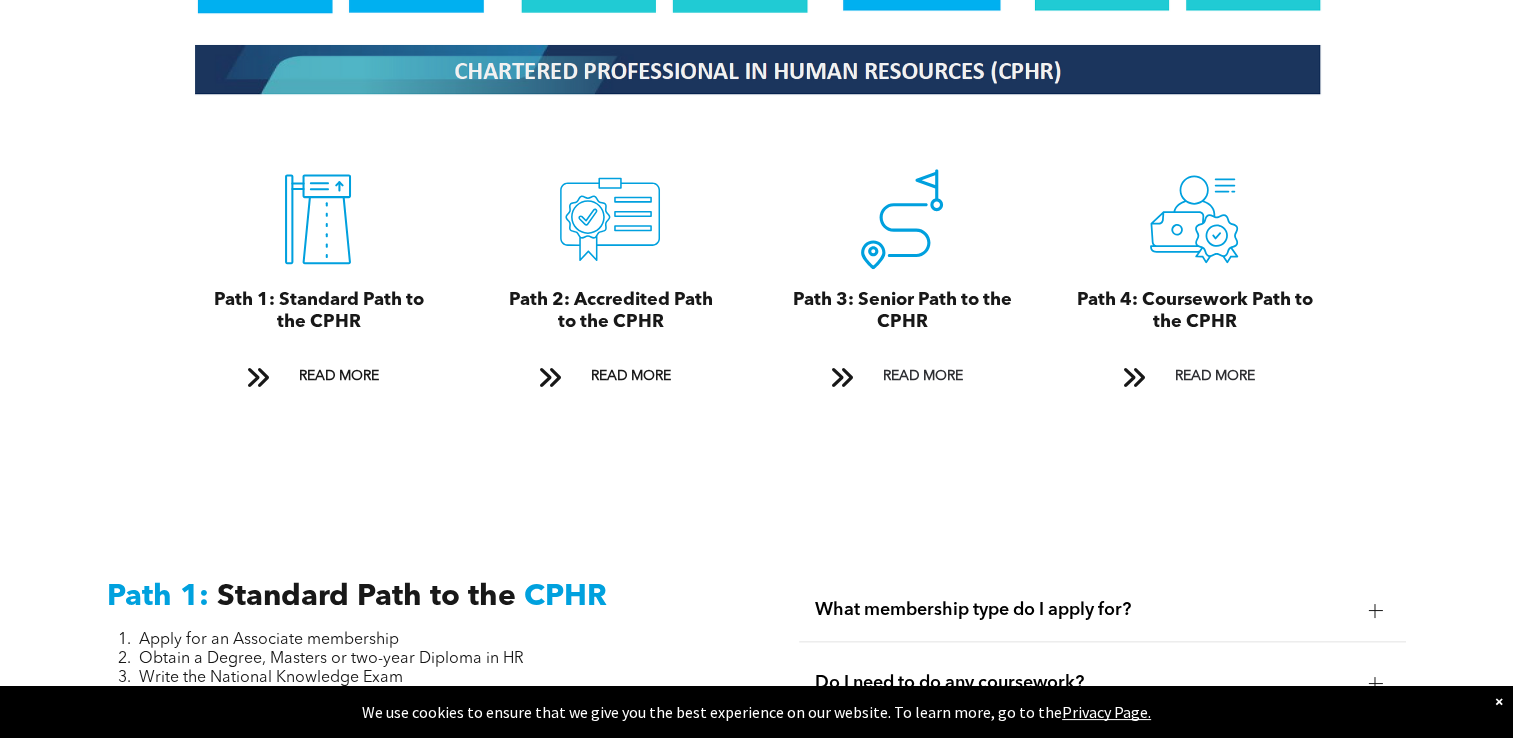 scroll, scrollTop: 2200, scrollLeft: 0, axis: vertical 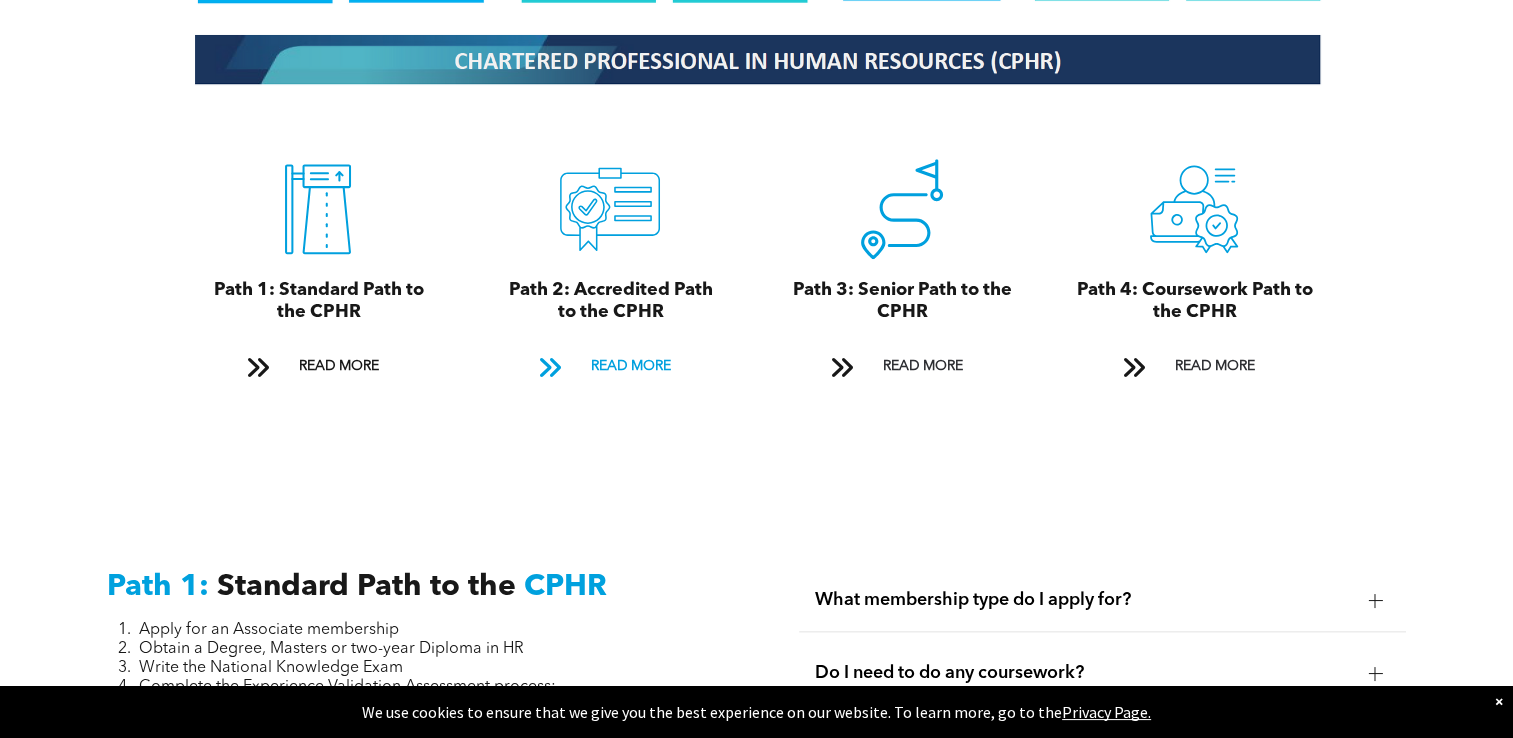 click on "READ MORE" at bounding box center [630, 366] 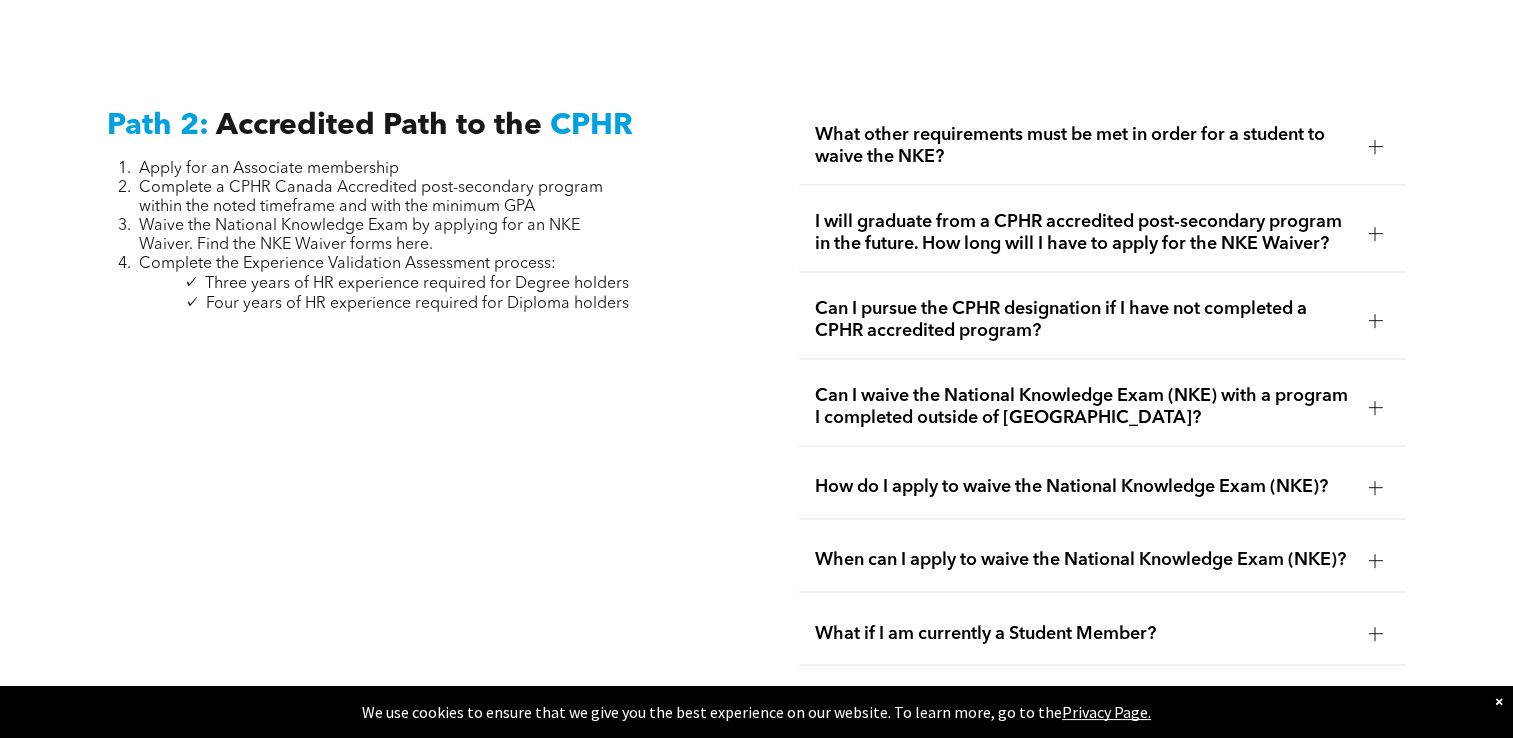 scroll, scrollTop: 3156, scrollLeft: 0, axis: vertical 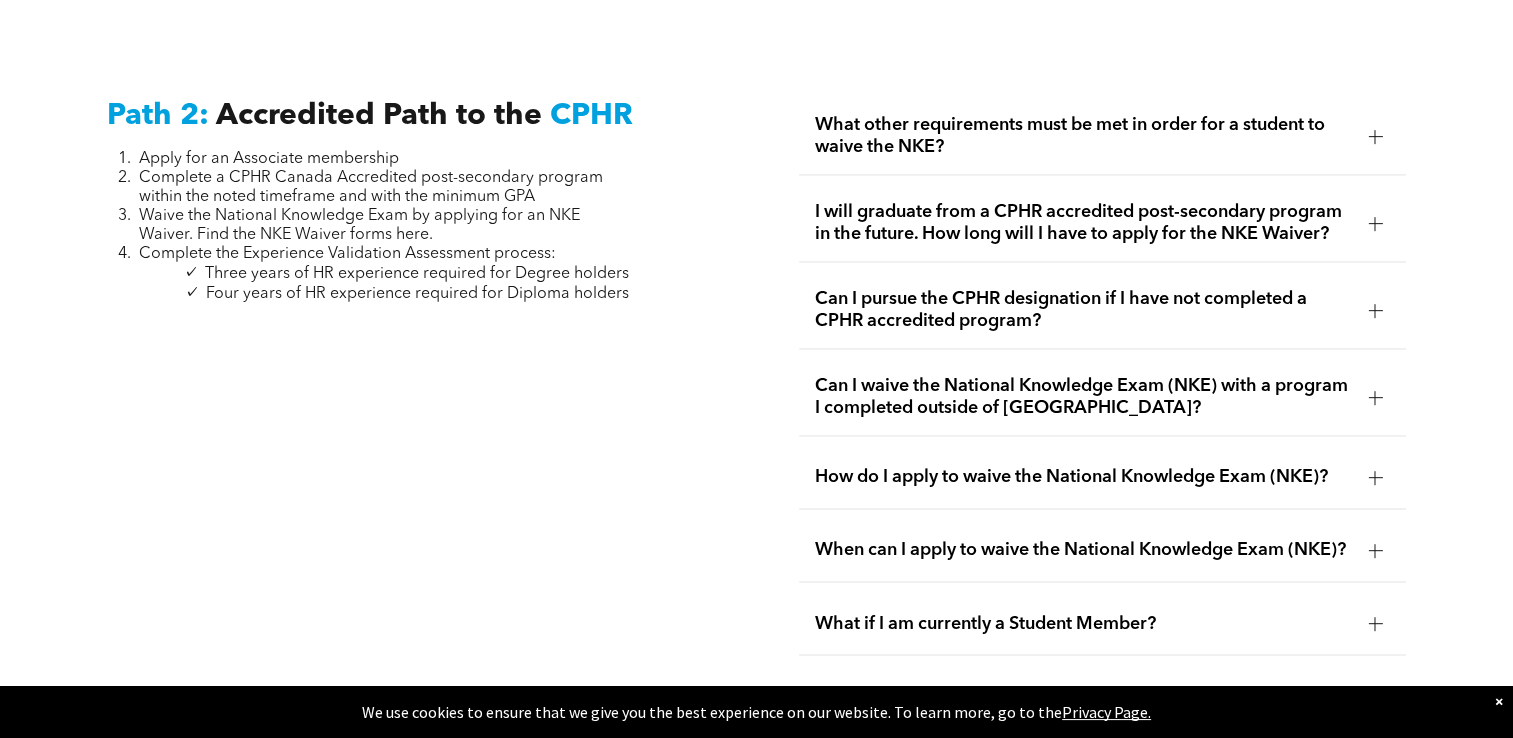 click at bounding box center [1375, 136] 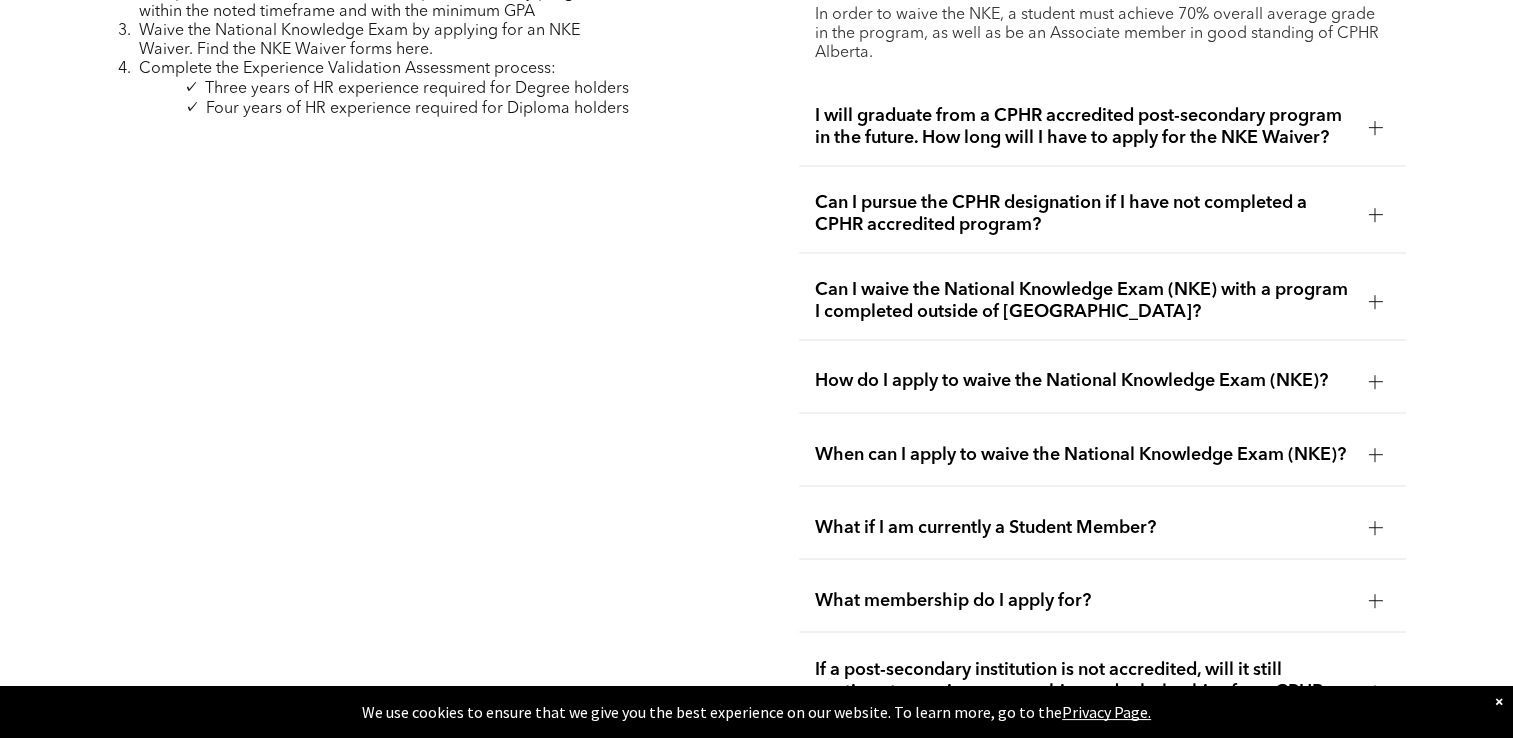 scroll, scrollTop: 3356, scrollLeft: 0, axis: vertical 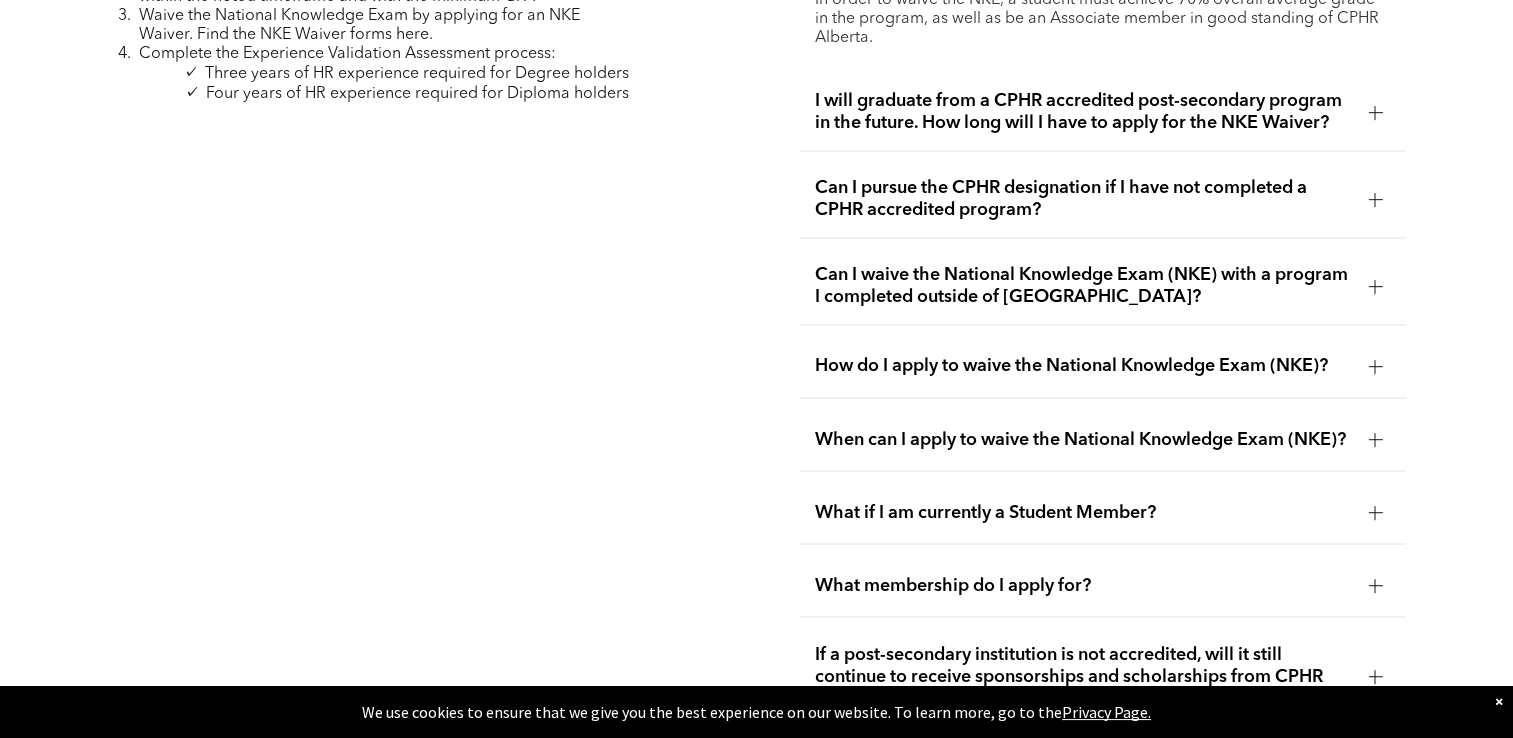 click on "Can I waive the National Knowledge Exam (NKE) with a program I completed outside of [GEOGRAPHIC_DATA]?" at bounding box center (1083, 286) 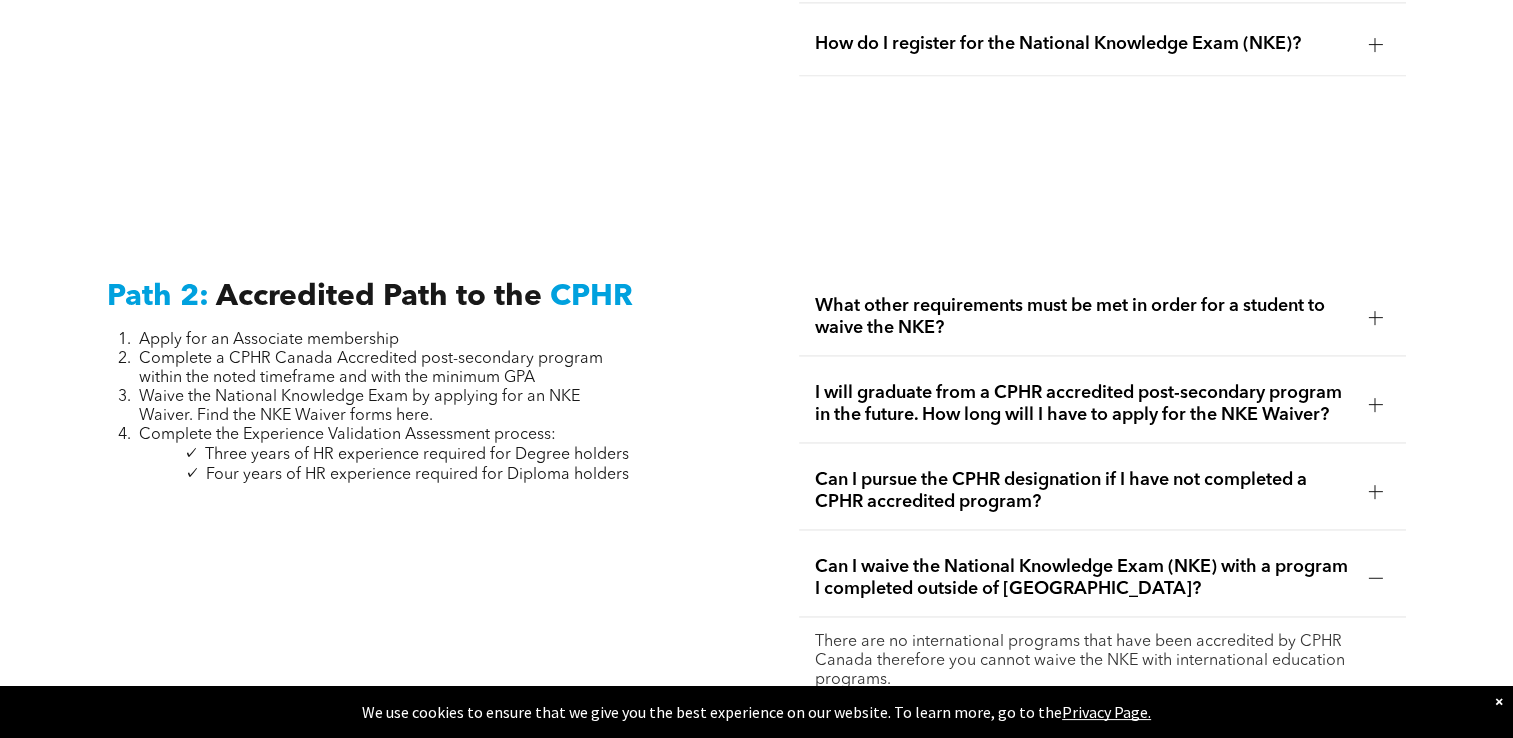 scroll, scrollTop: 2856, scrollLeft: 0, axis: vertical 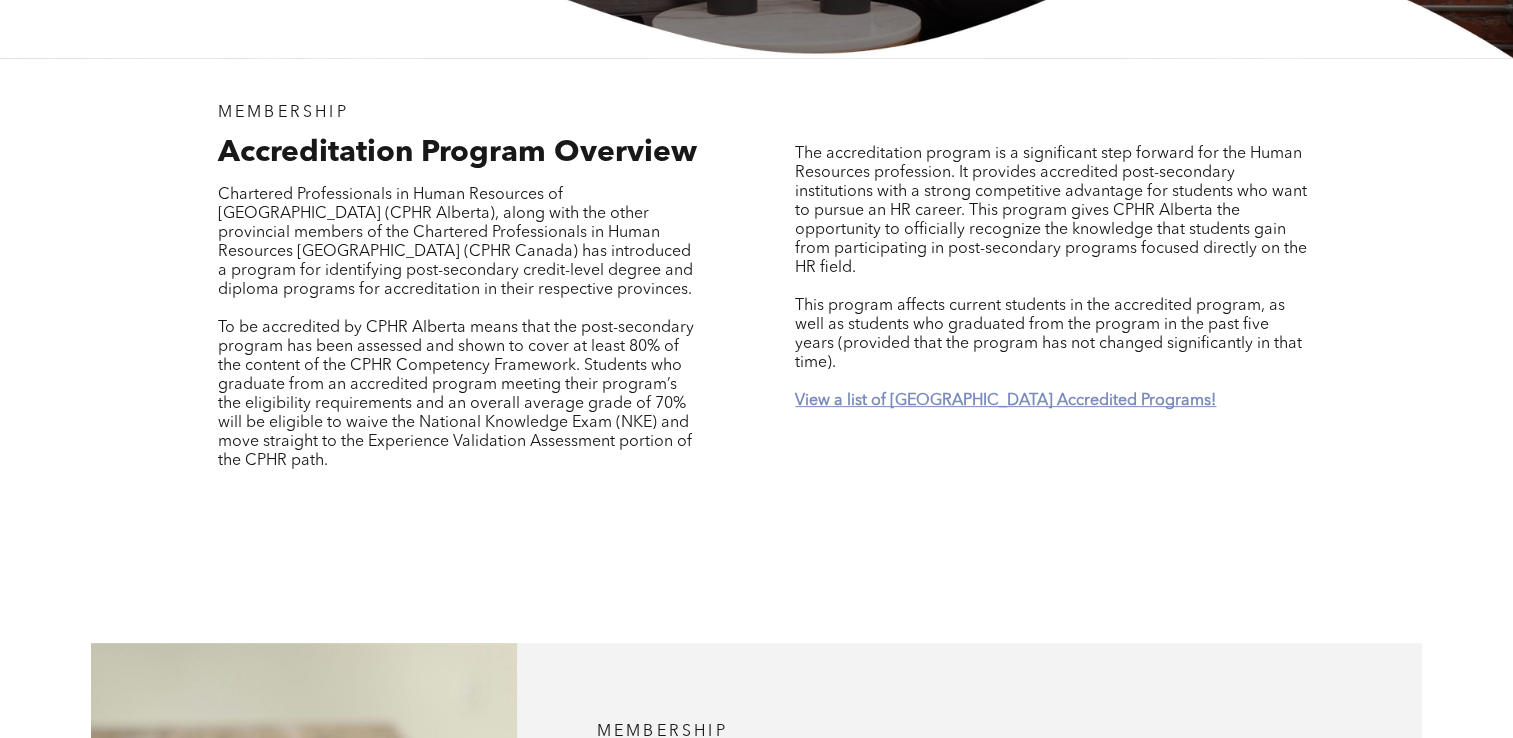 click on "View a list of [GEOGRAPHIC_DATA] Accredited Programs!" at bounding box center (1005, 401) 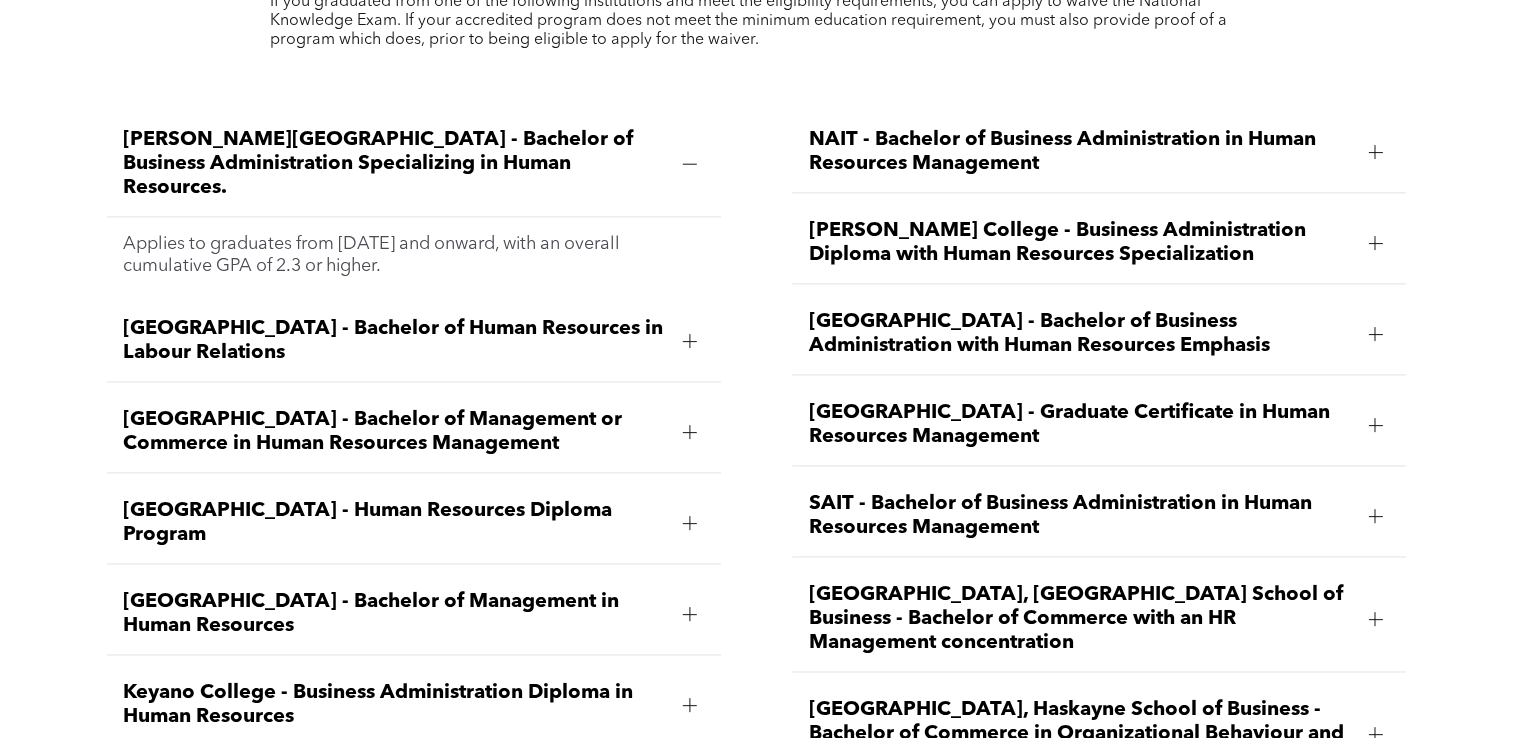 scroll, scrollTop: 3022, scrollLeft: 0, axis: vertical 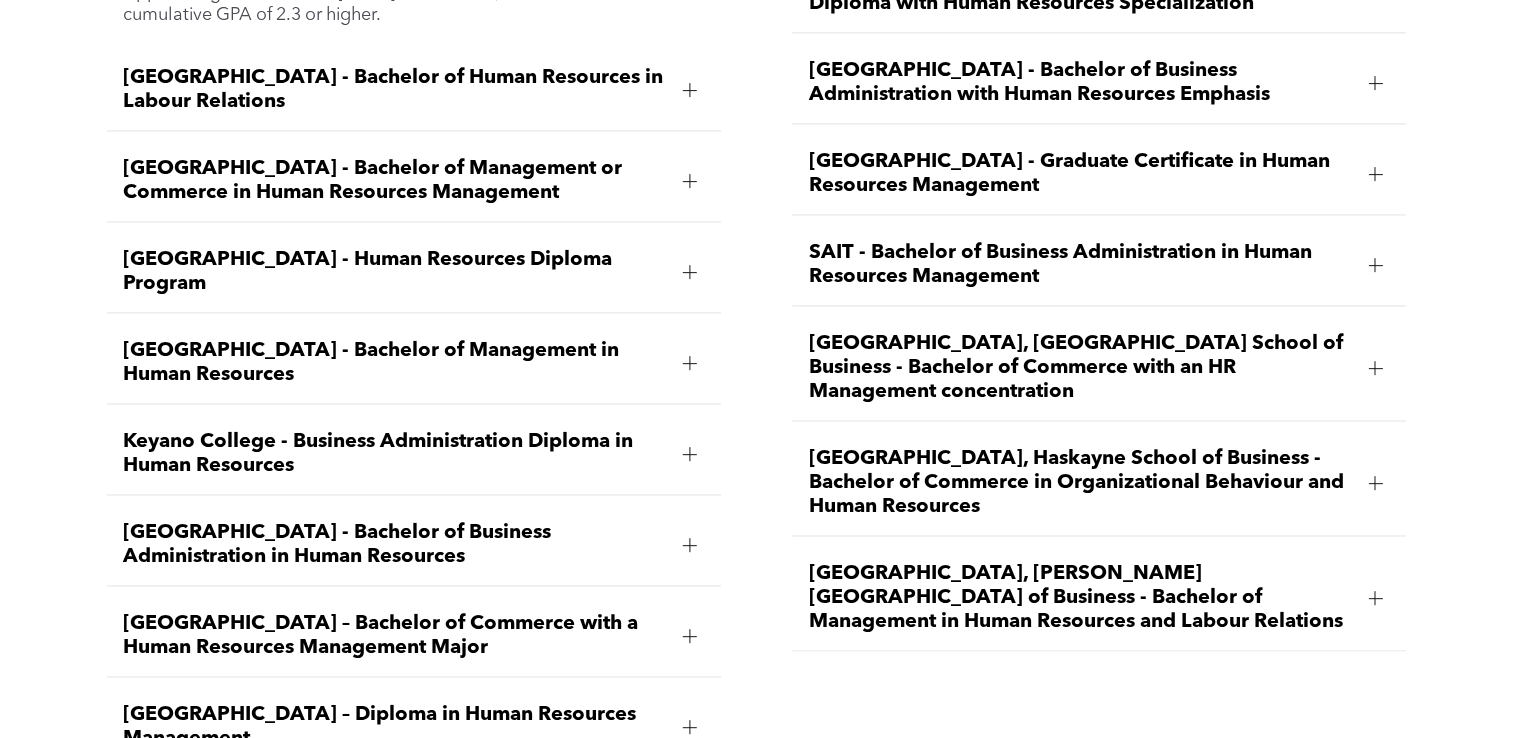 click on "SAIT - Bachelor of Business Administration in Human Resources Management" at bounding box center (1080, 265) 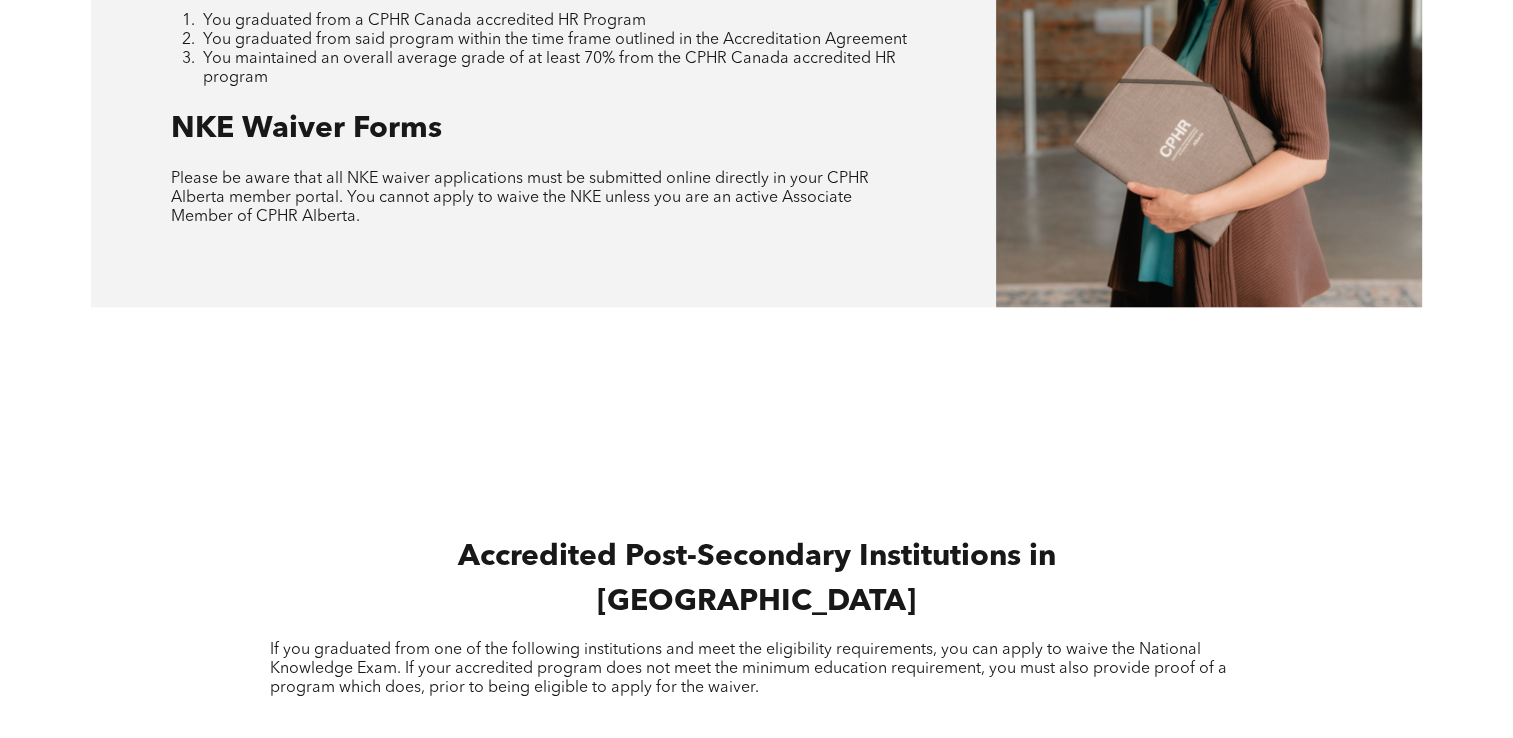 scroll, scrollTop: 3023, scrollLeft: 0, axis: vertical 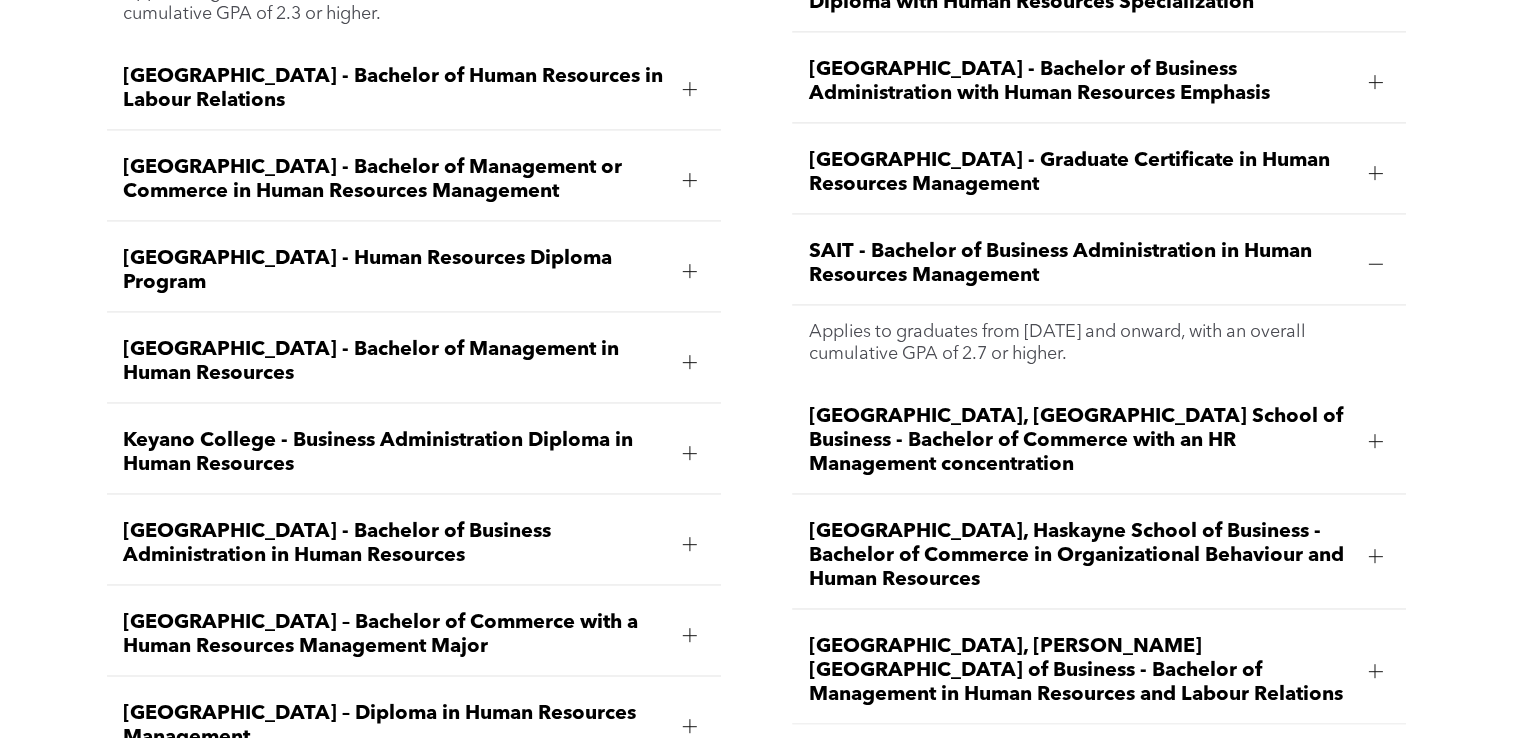 click on "Keyano College - Business Administration Diploma in Human Resources" at bounding box center (395, 453) 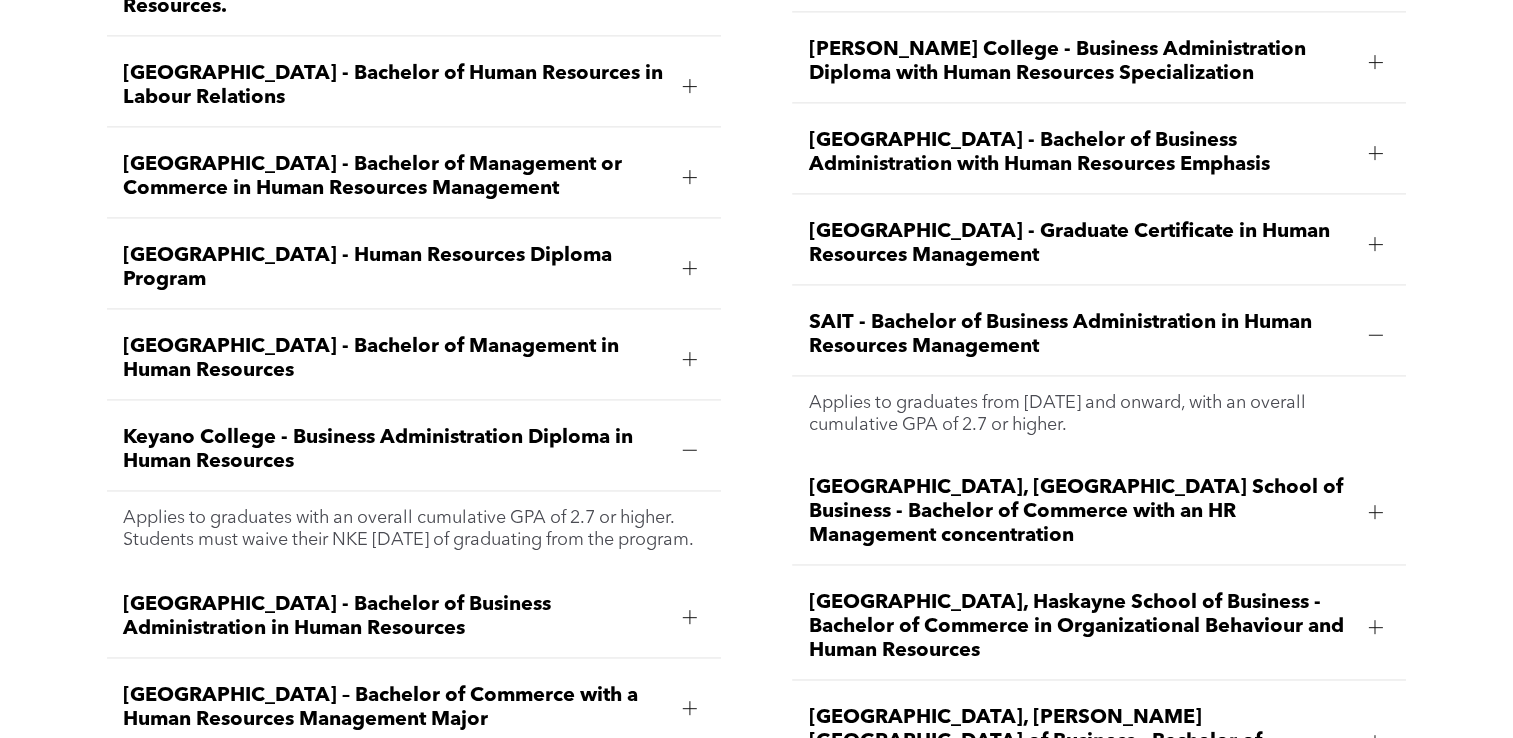 scroll, scrollTop: 2949, scrollLeft: 0, axis: vertical 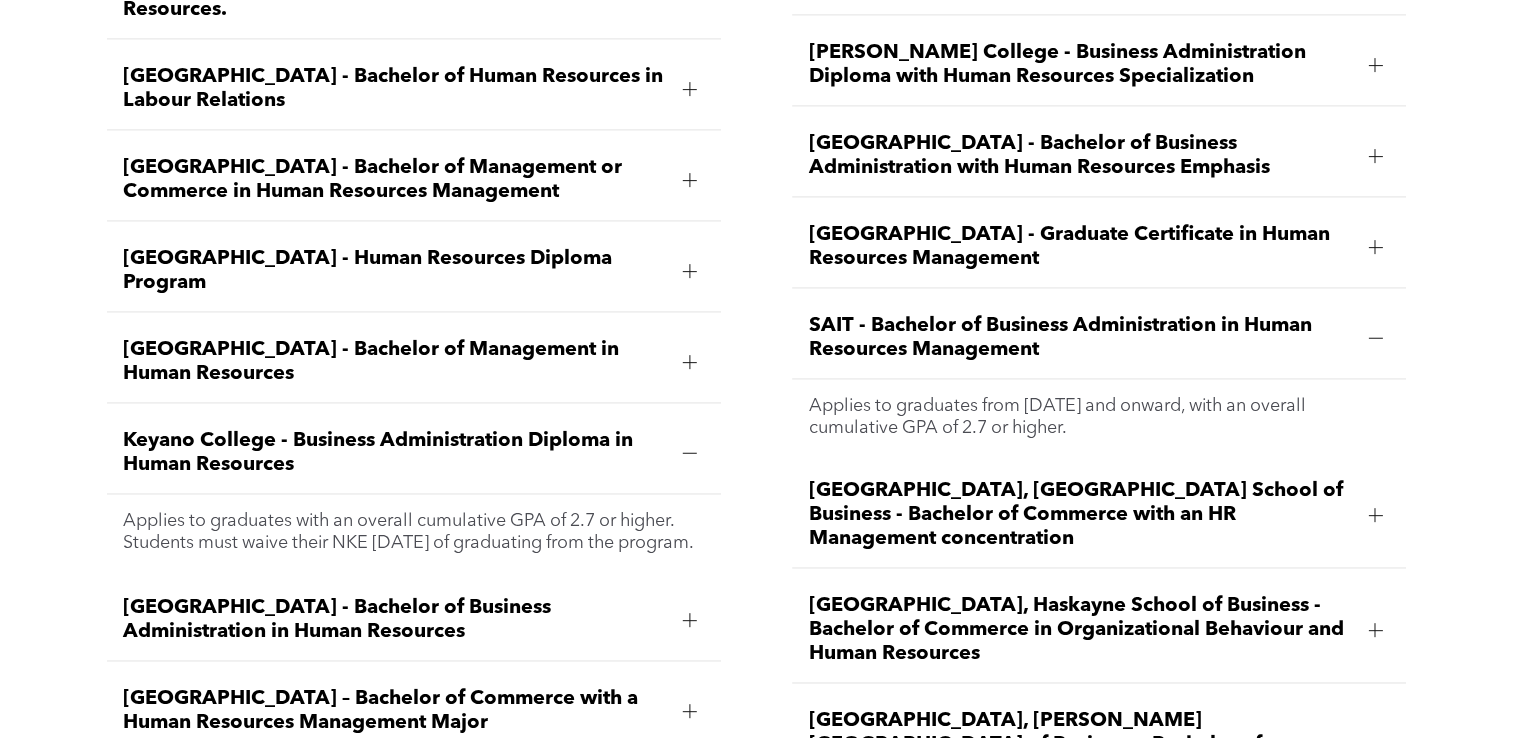 click on "[GEOGRAPHIC_DATA] - Bachelor of Business Administration in Human Resources" at bounding box center [395, 620] 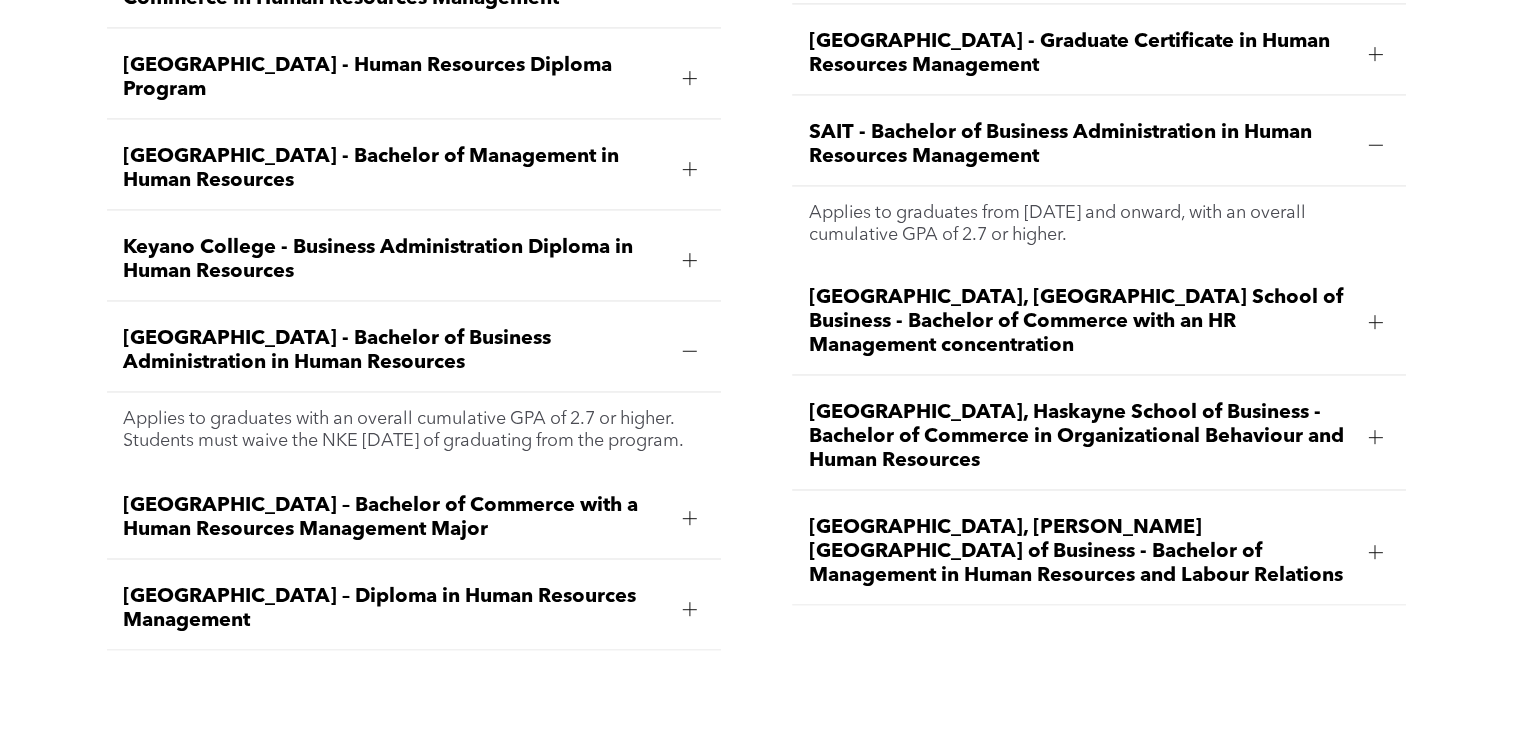 scroll, scrollTop: 3149, scrollLeft: 0, axis: vertical 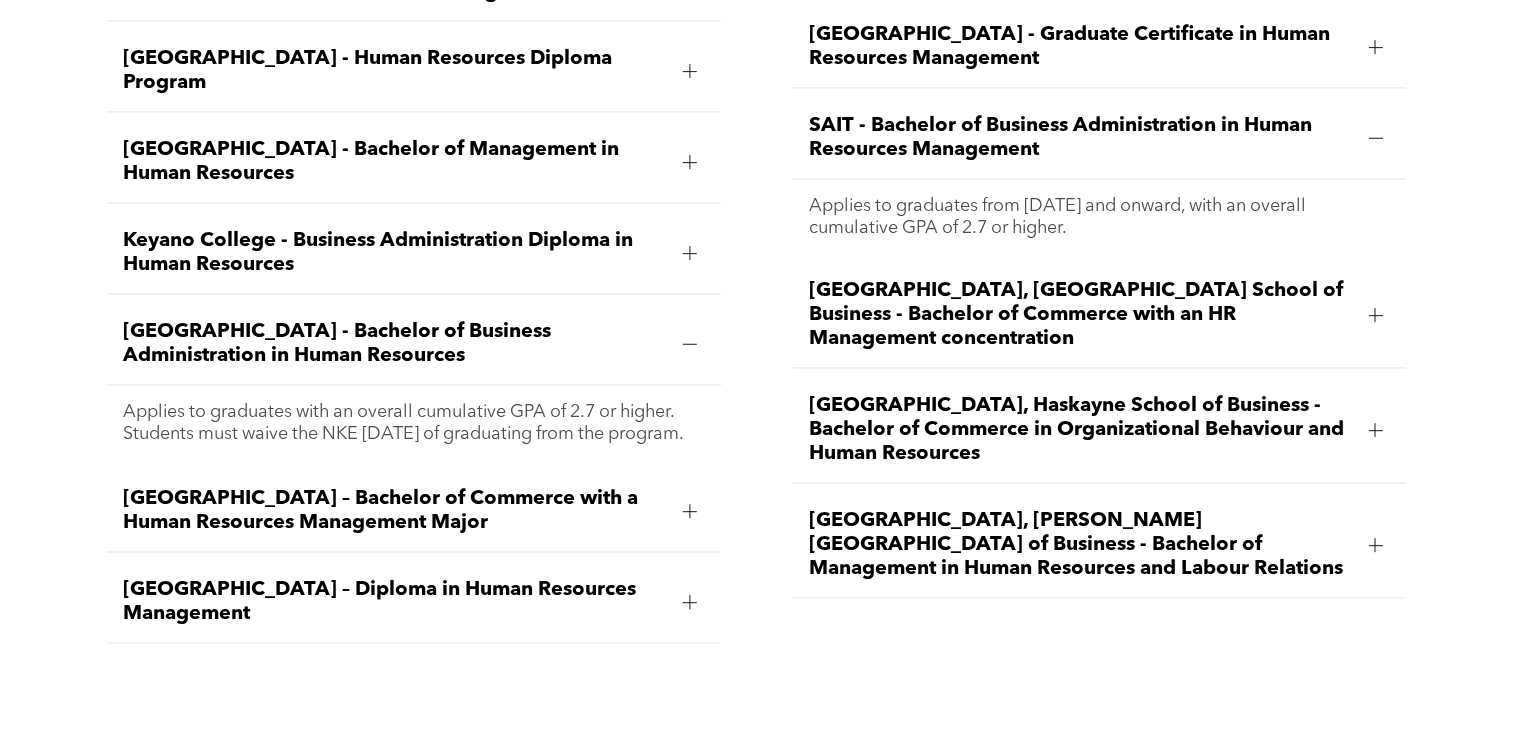 click on "MacEwan University – Bachelor of Commerce with a Human Resources Management Major" at bounding box center (395, 511) 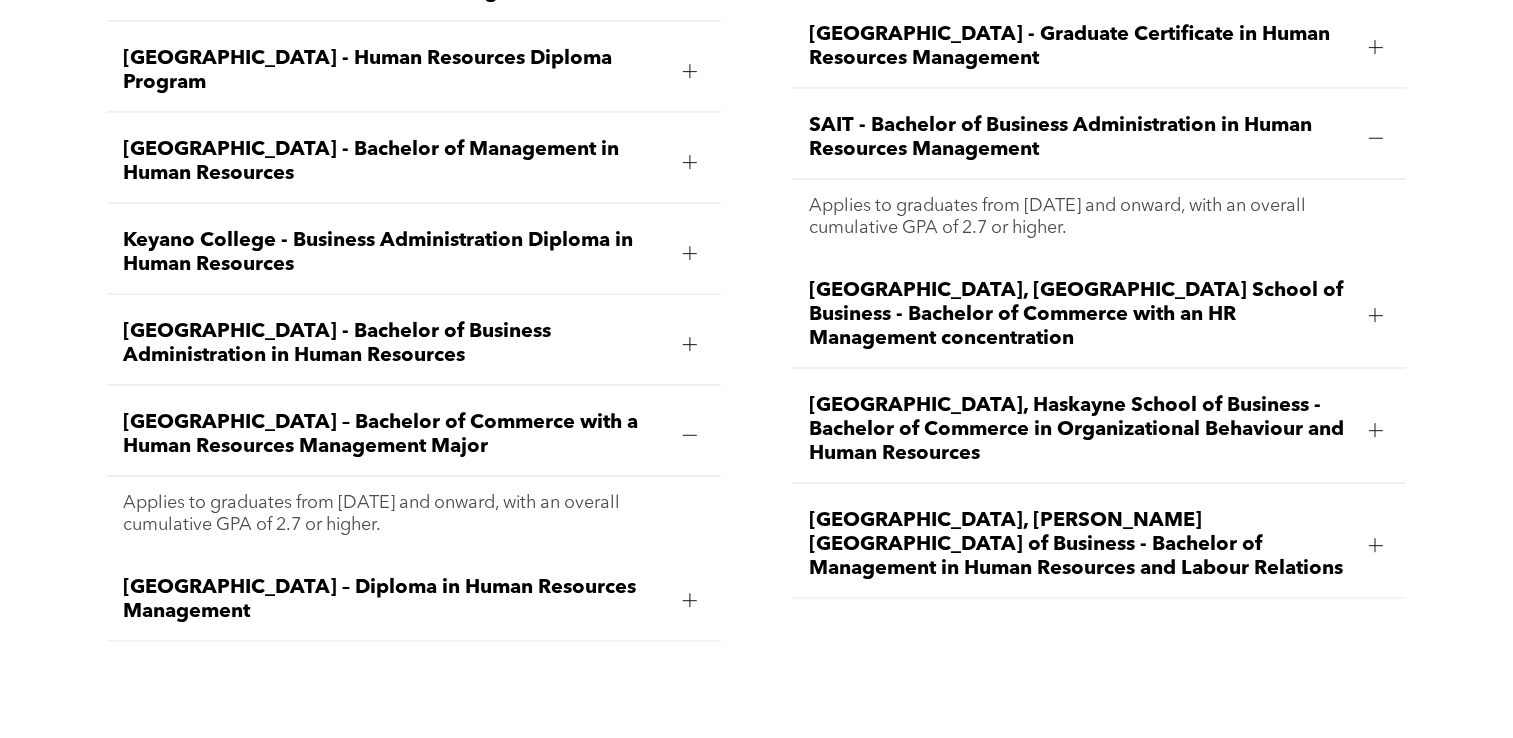 click on "MacEwan University – Diploma in Human Resources Management" at bounding box center (395, 600) 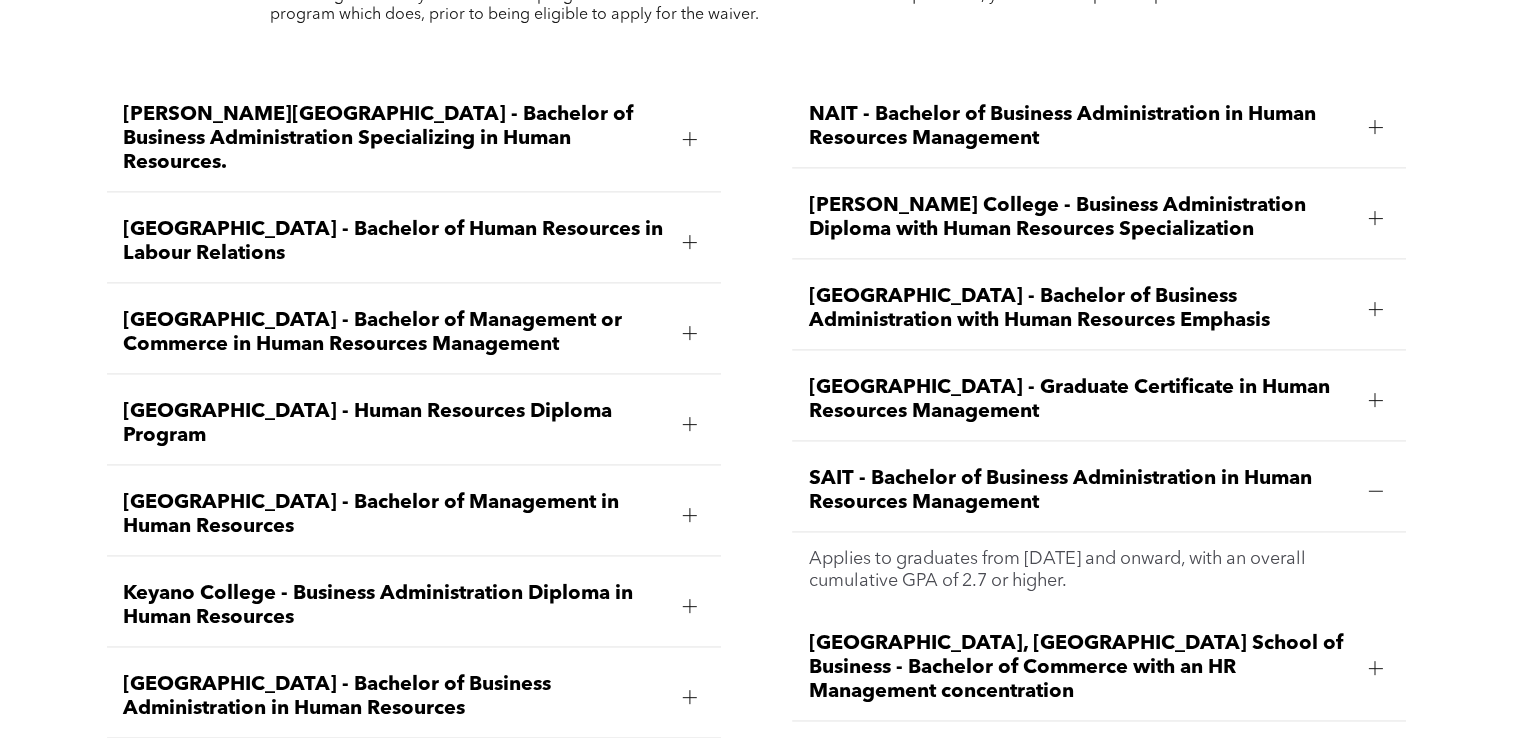 scroll, scrollTop: 2749, scrollLeft: 0, axis: vertical 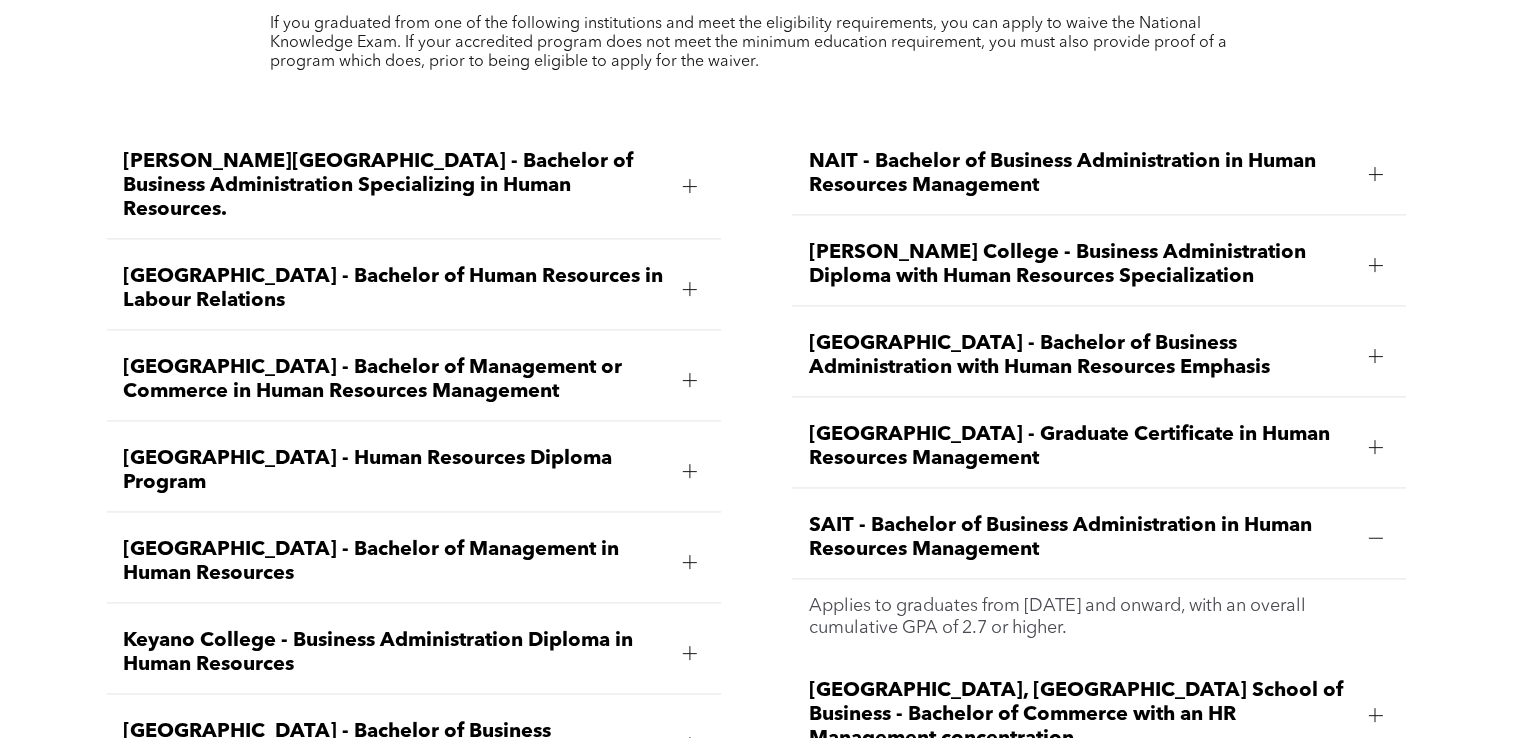 click on "Bow Valley College - Human Resources Diploma Program" at bounding box center (395, 471) 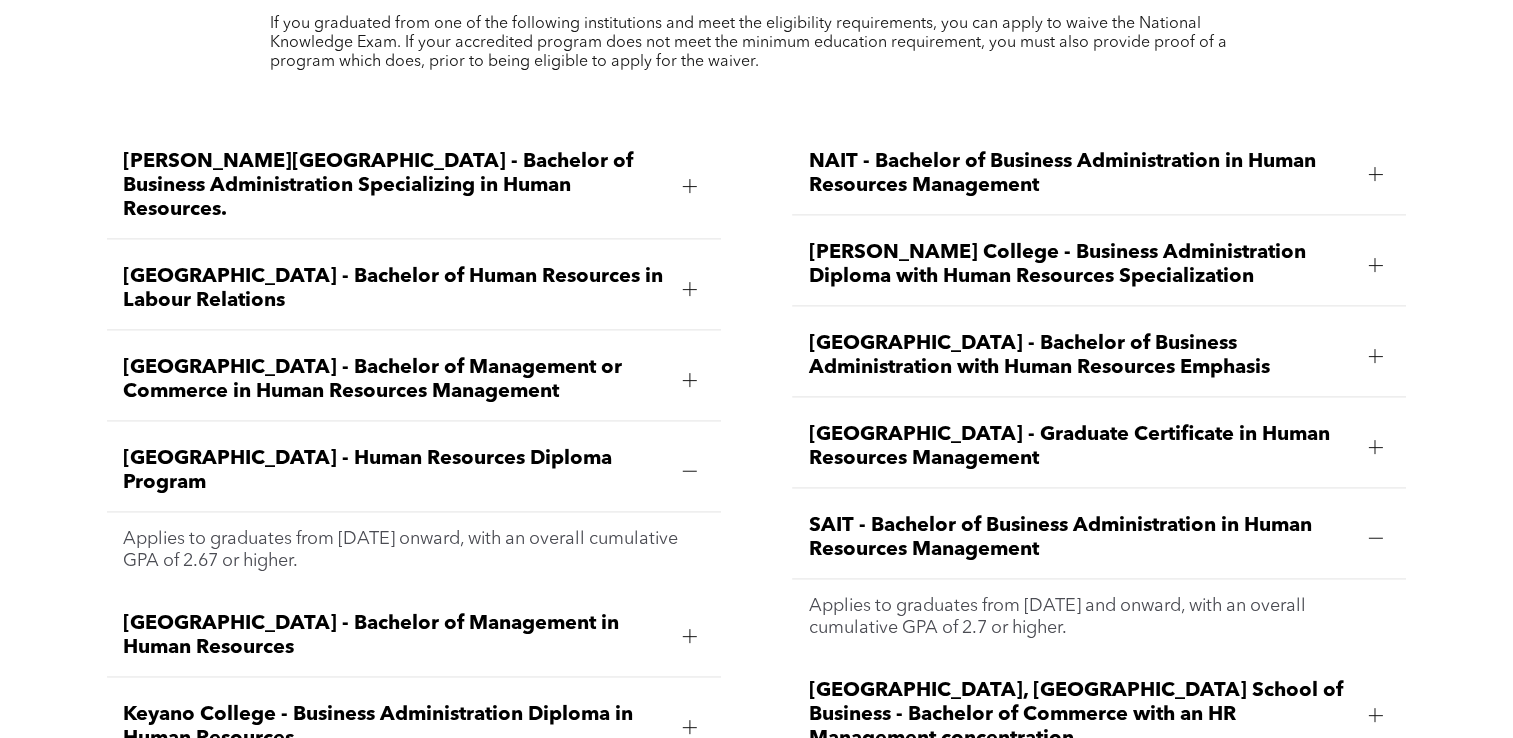 click on "Applies to graduates from April 2018 and onward, with an overall cumulative GPA of 2.7 or higher." at bounding box center [1099, 617] 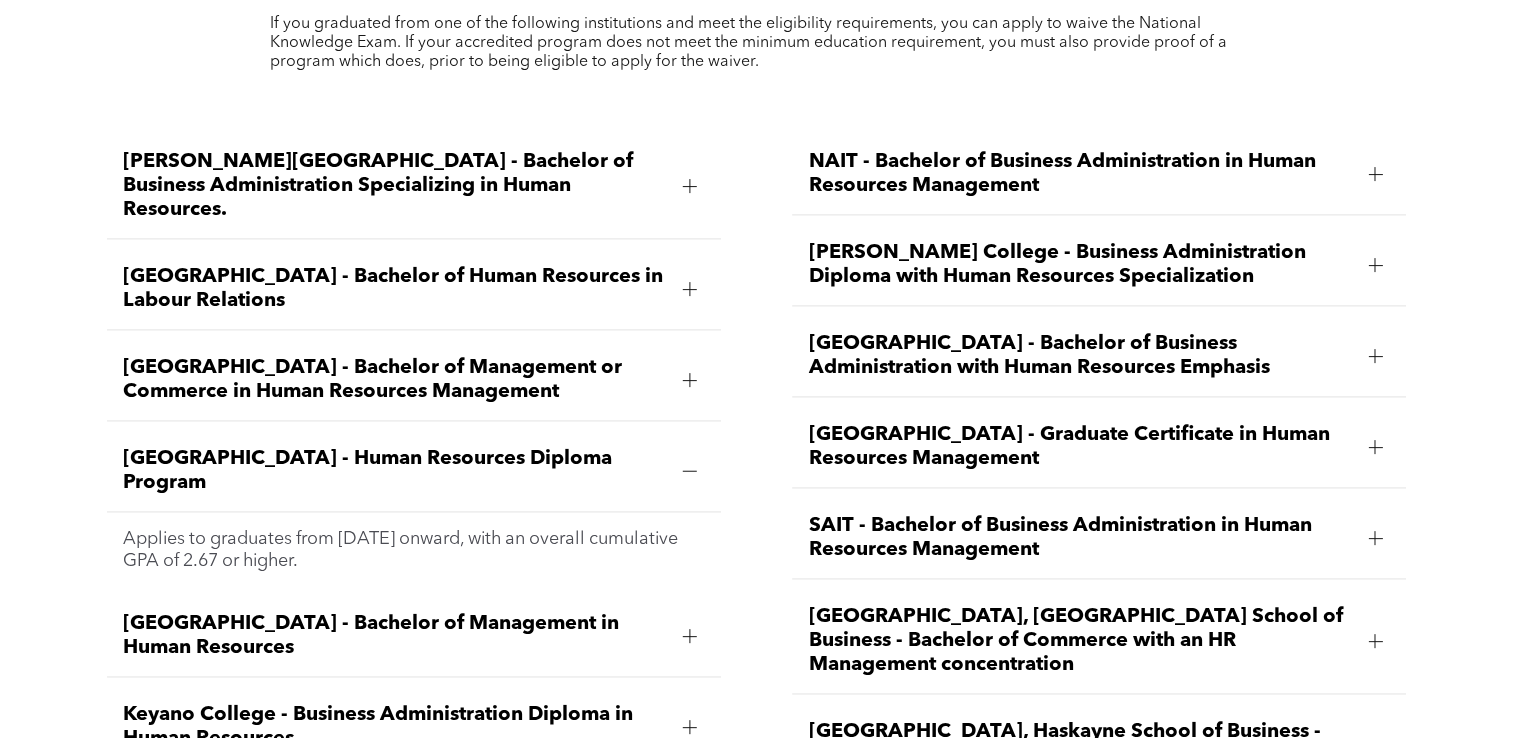click on "SAIT - Bachelor of Business Administration in Human Resources Management" at bounding box center (1080, 538) 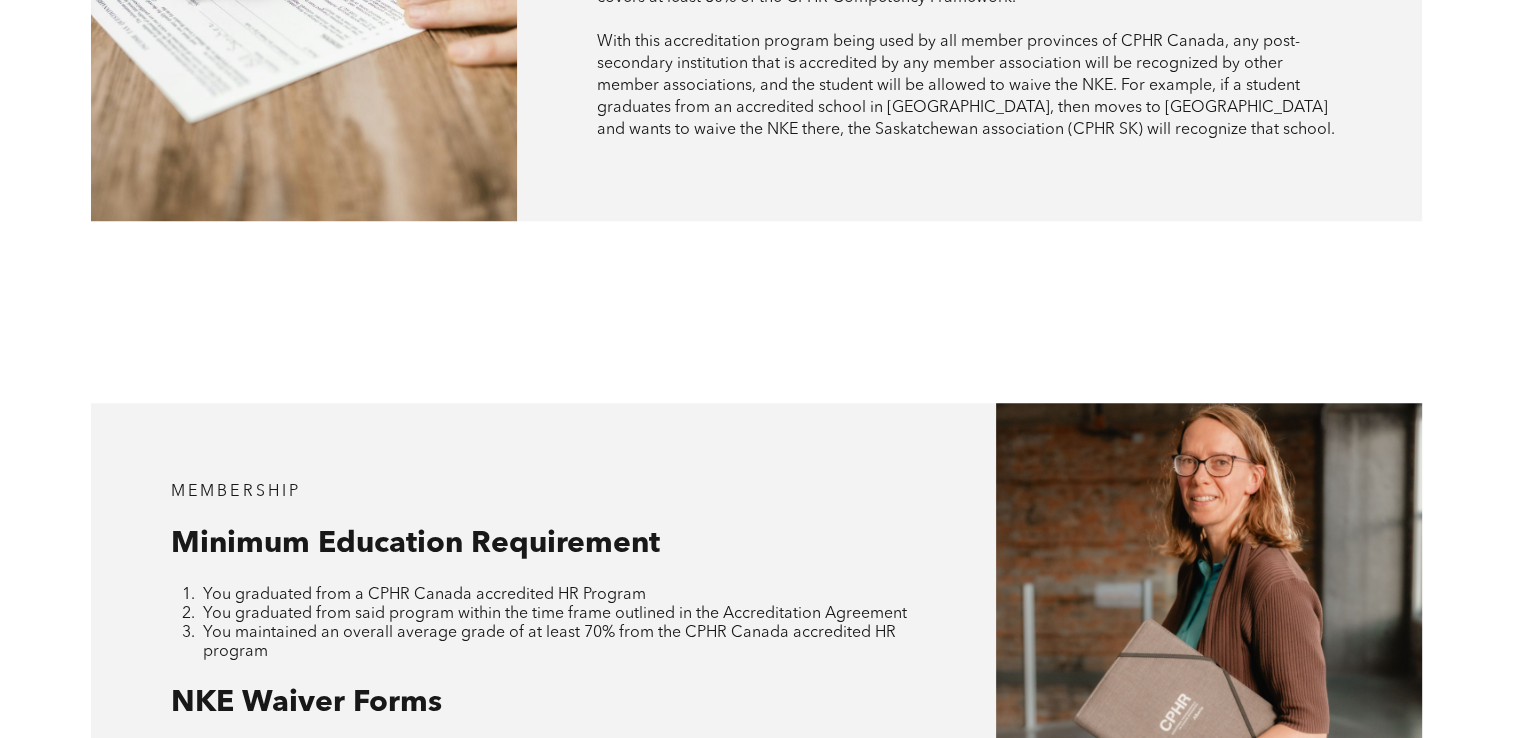 scroll, scrollTop: 1149, scrollLeft: 0, axis: vertical 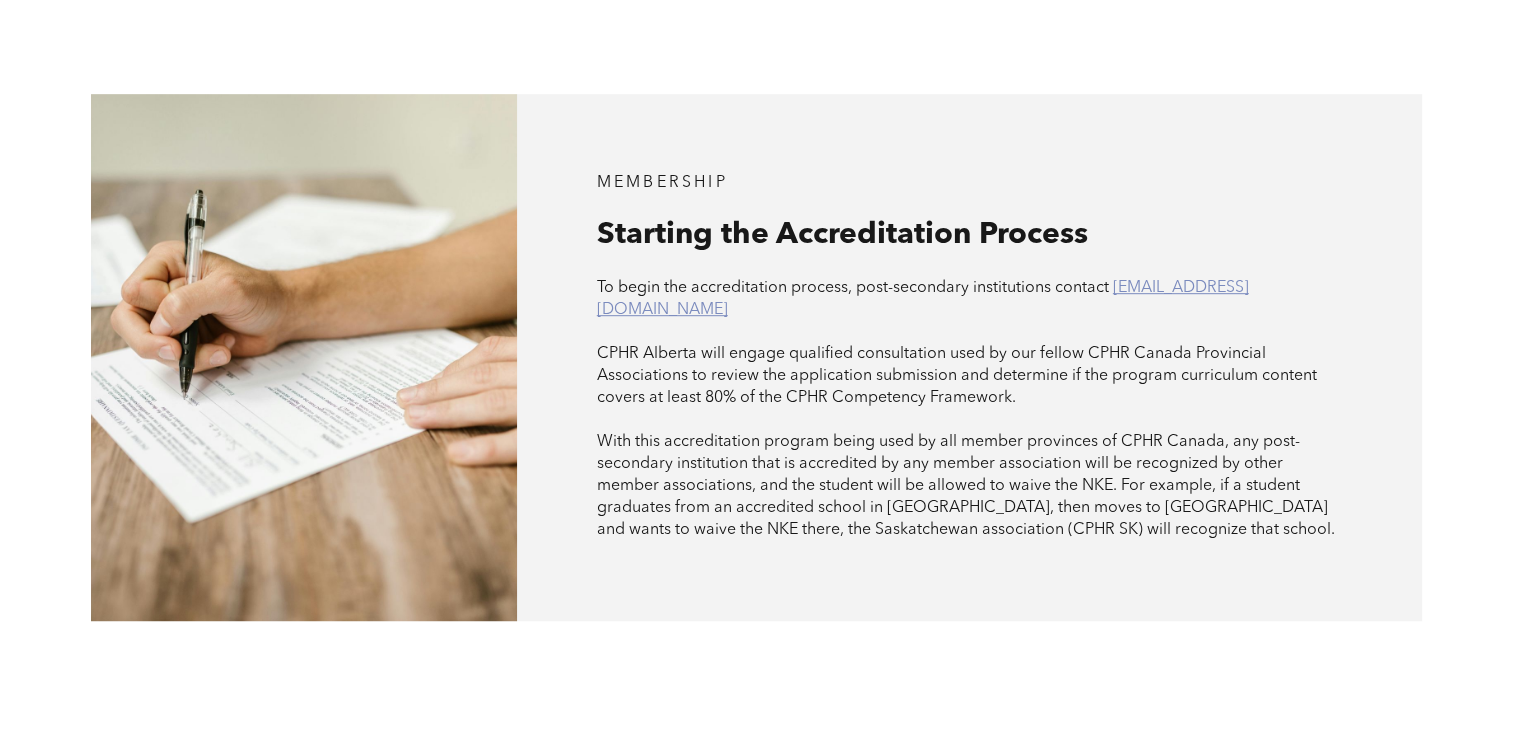 click on "[EMAIL_ADDRESS][DOMAIN_NAME]" at bounding box center [923, 299] 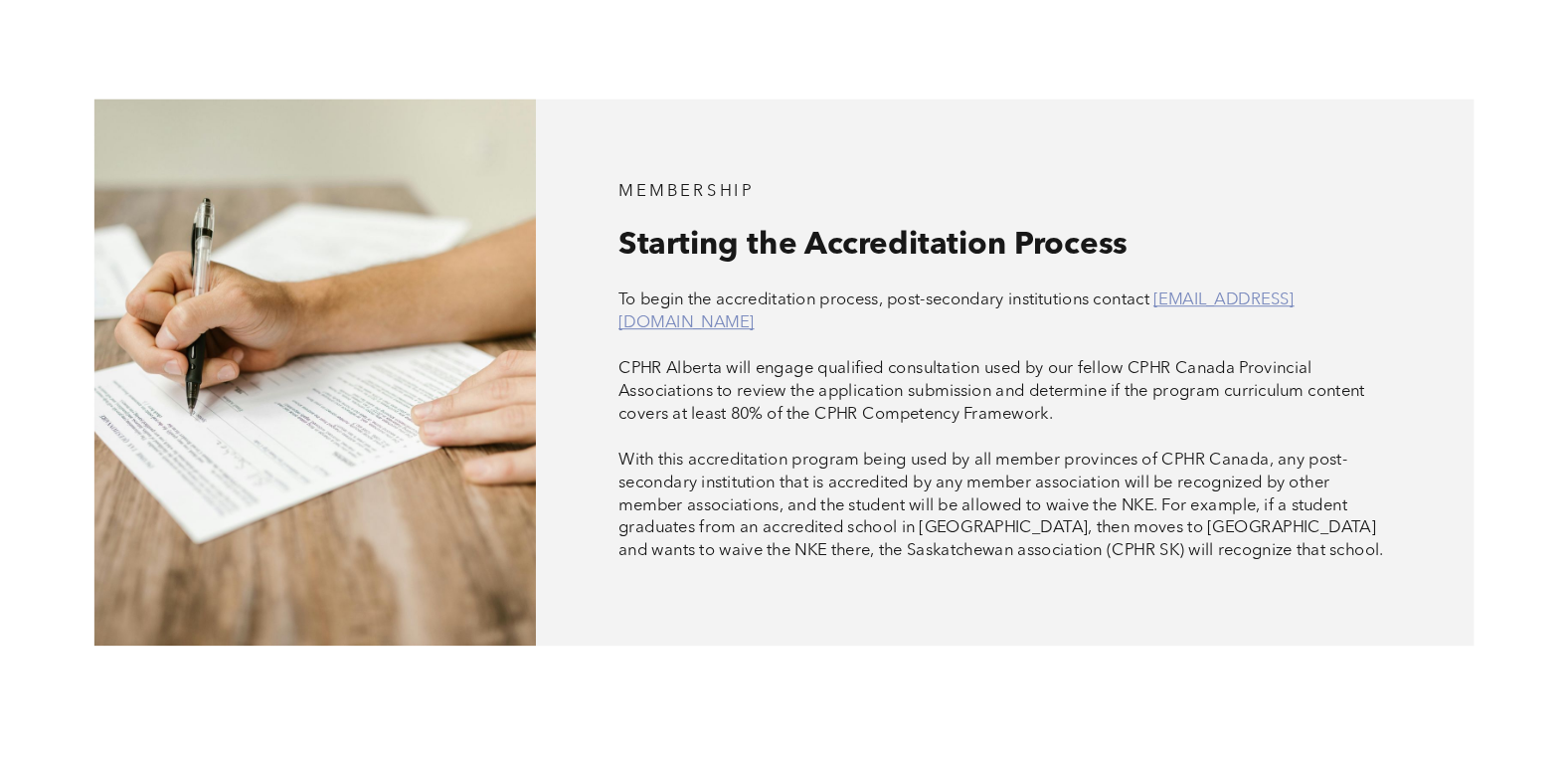 scroll, scrollTop: 1144, scrollLeft: 0, axis: vertical 